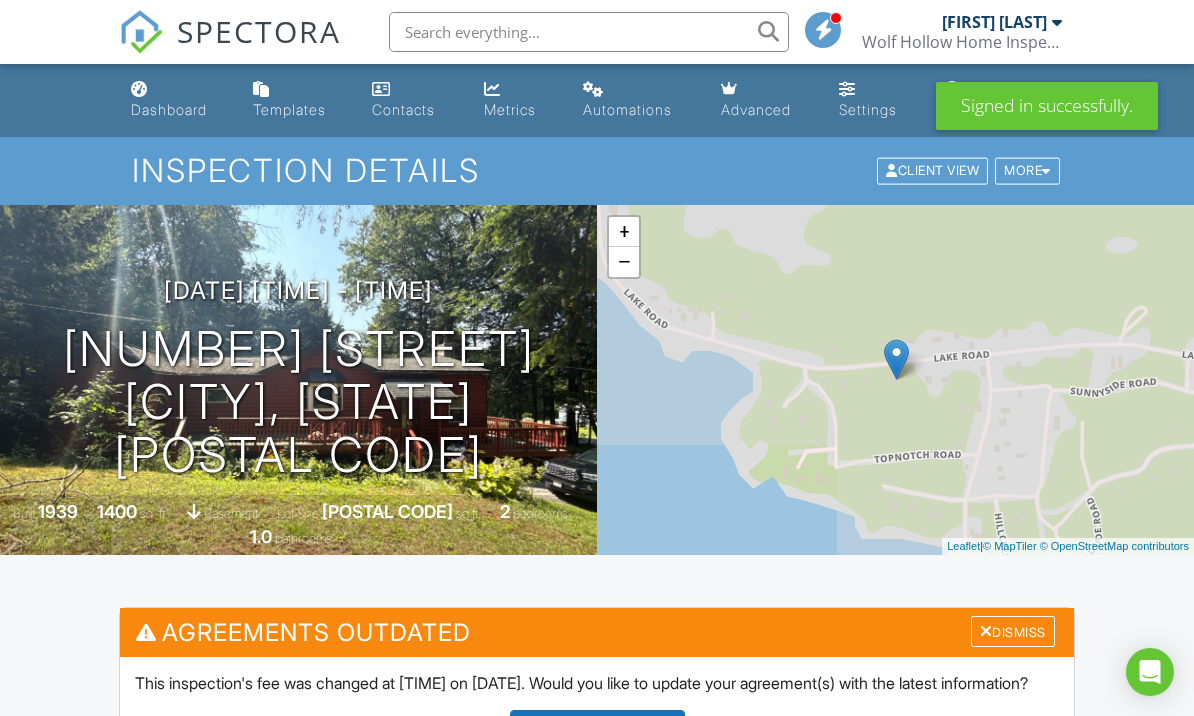 scroll, scrollTop: 0, scrollLeft: 0, axis: both 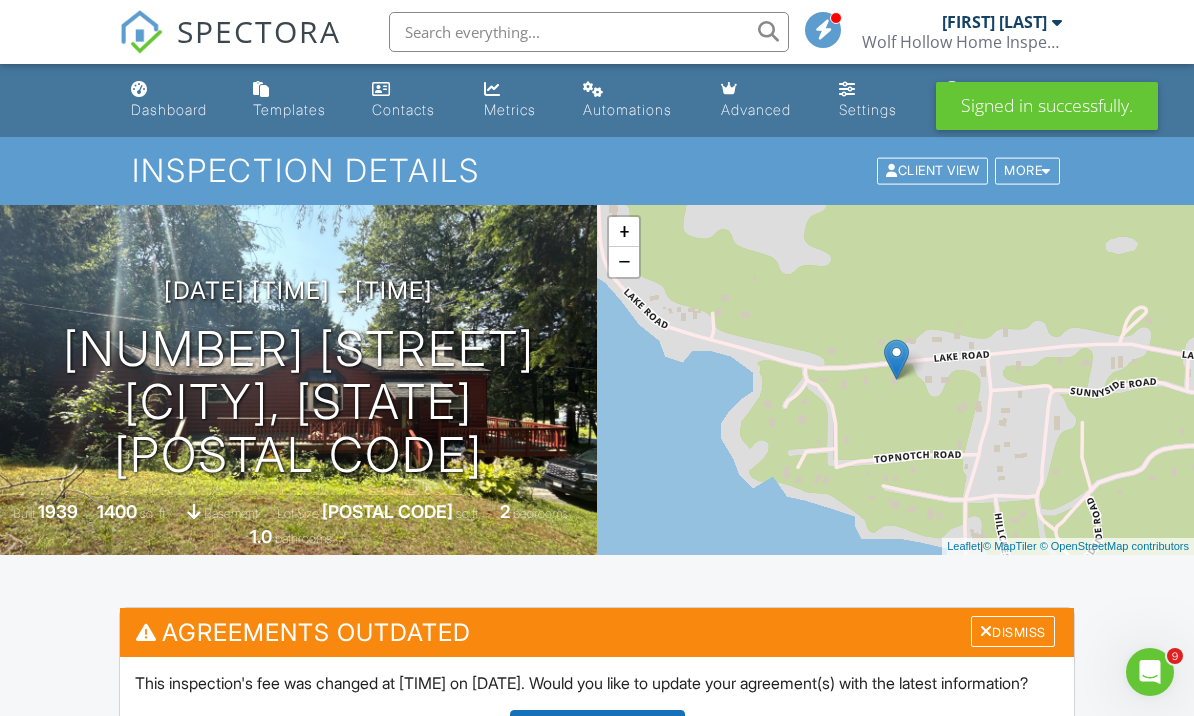 click on "Dashboard" at bounding box center [169, 109] 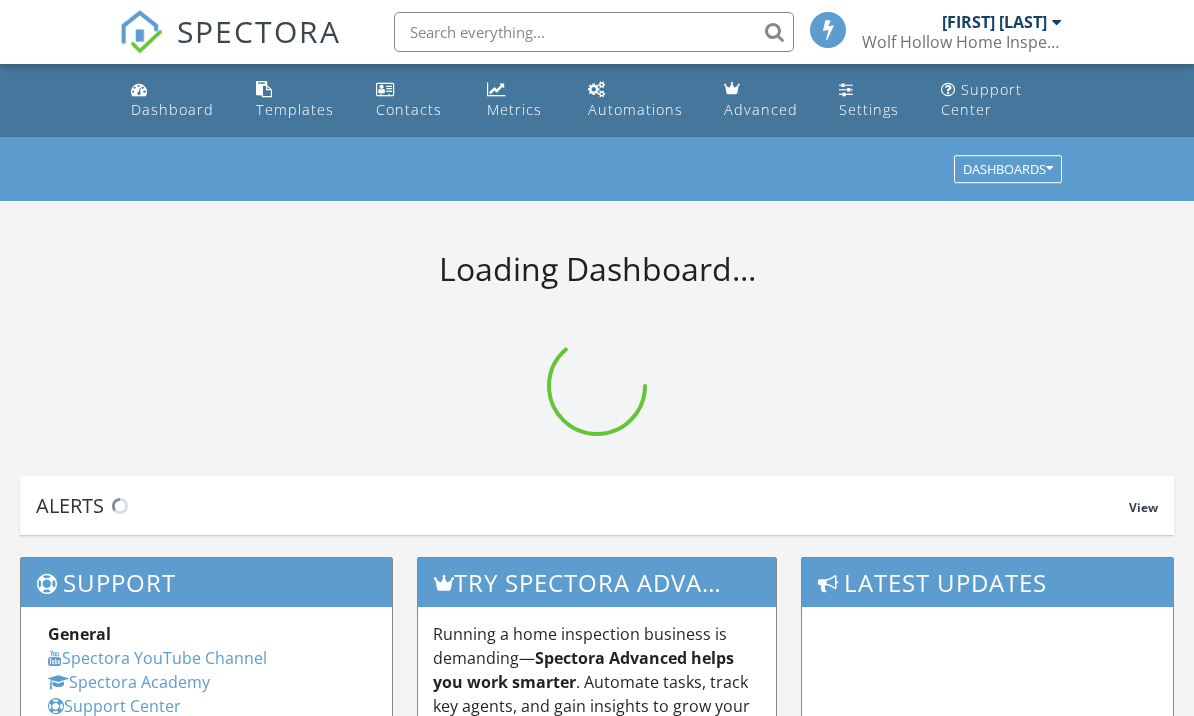 scroll, scrollTop: 0, scrollLeft: 0, axis: both 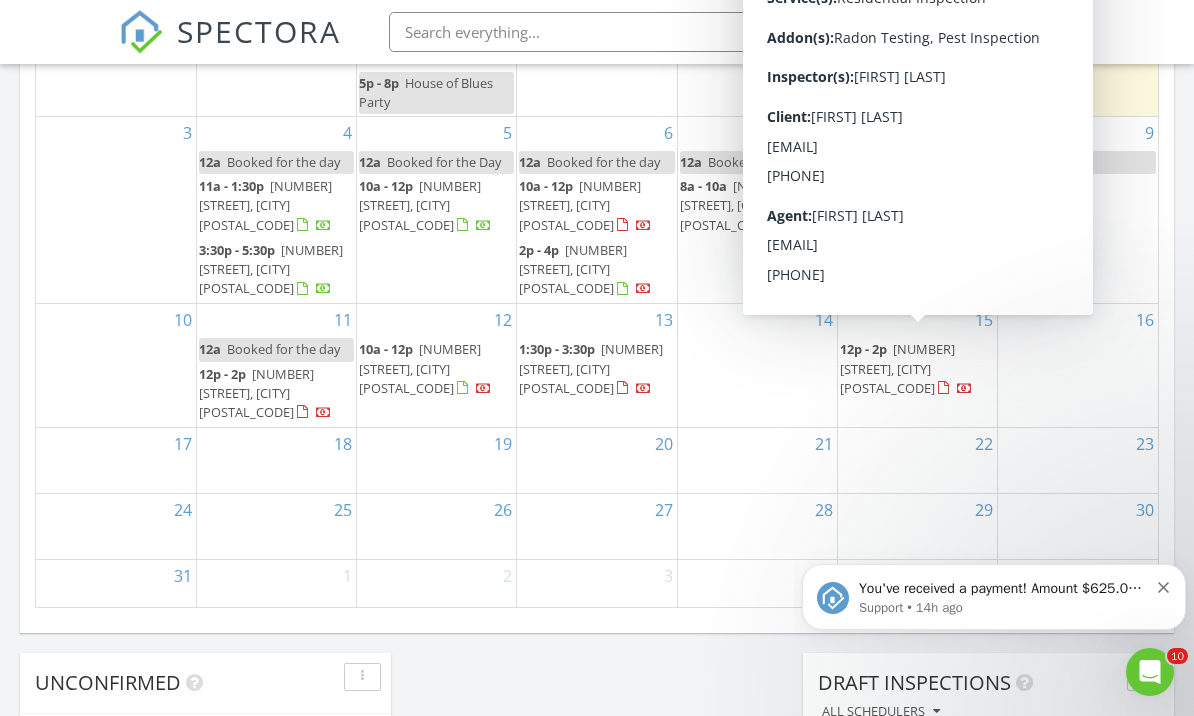 click on "You've received a payment!  Amount  $625.00  Fee  $3.99  Net  $621.01  Transaction #  pi_3RrREMK7snlDGpRF09WuL5Om  Inspection  2 Bartlett Pl, Glenville , NY 12302 Payouts to your bank or debit card occur on a daily basis. Each payment usually takes two business days to process. You can view your pending payout amount here. If you have any questions reach out on our chat bubble at app.spectora.com. Support • 14h ago" at bounding box center [994, 597] 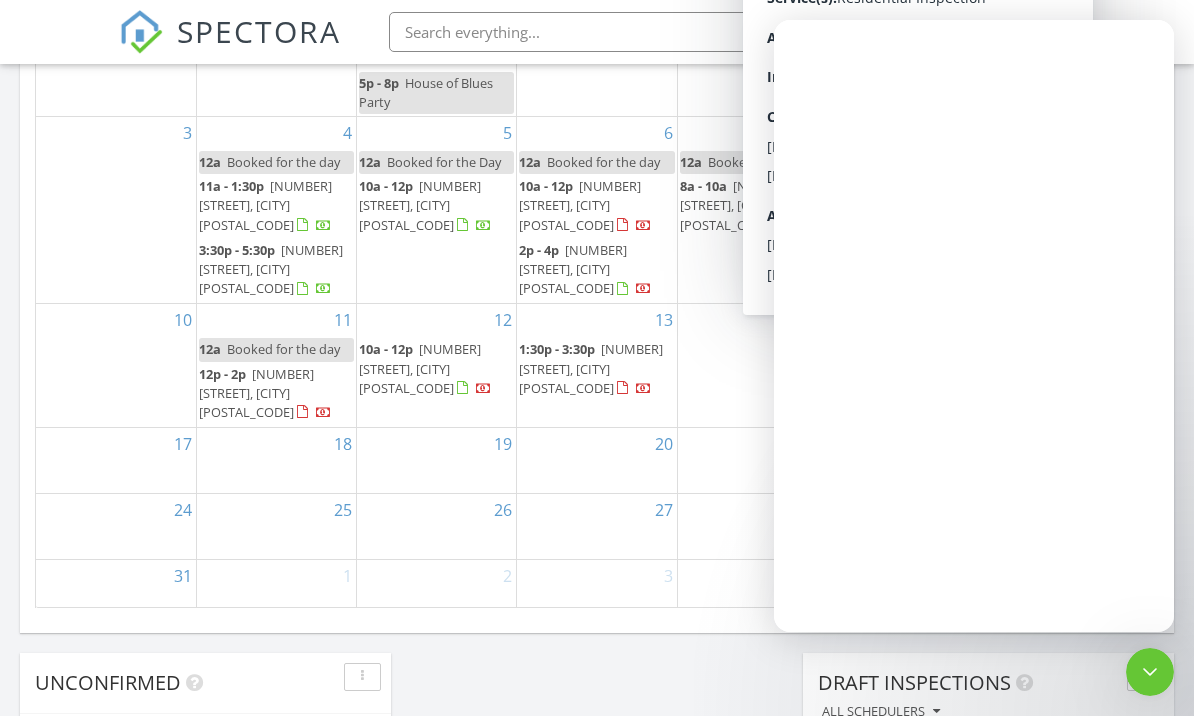 scroll, scrollTop: 0, scrollLeft: 0, axis: both 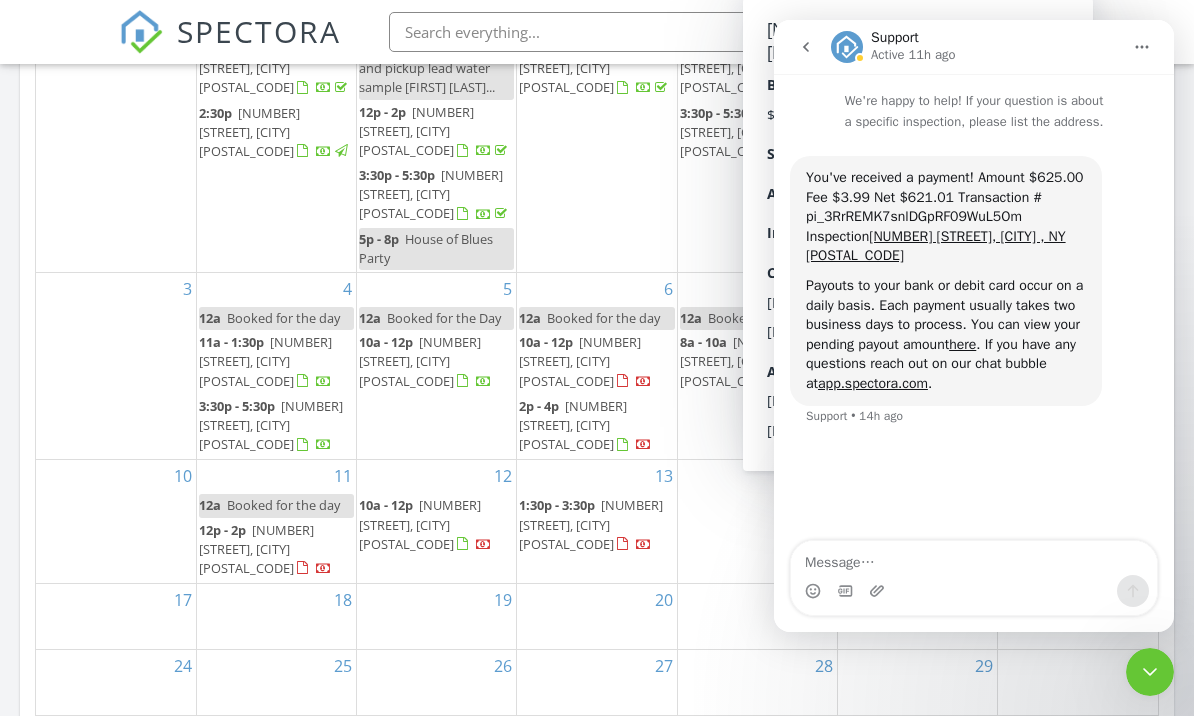 click 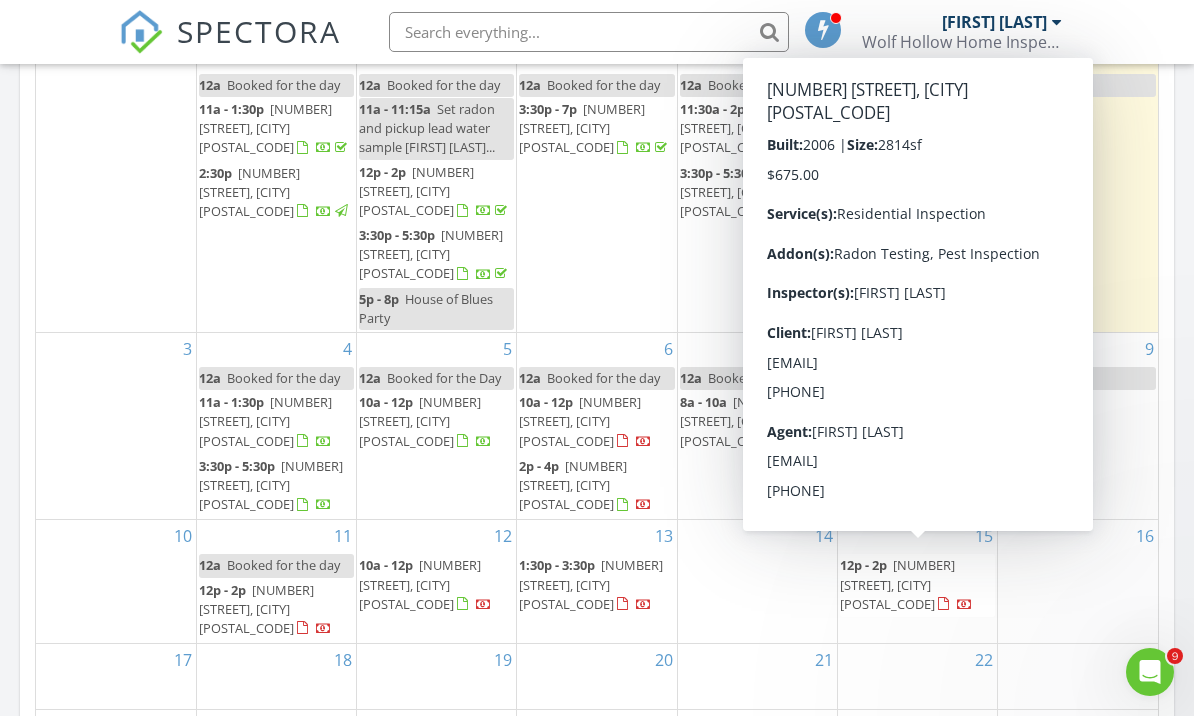 scroll, scrollTop: 0, scrollLeft: 0, axis: both 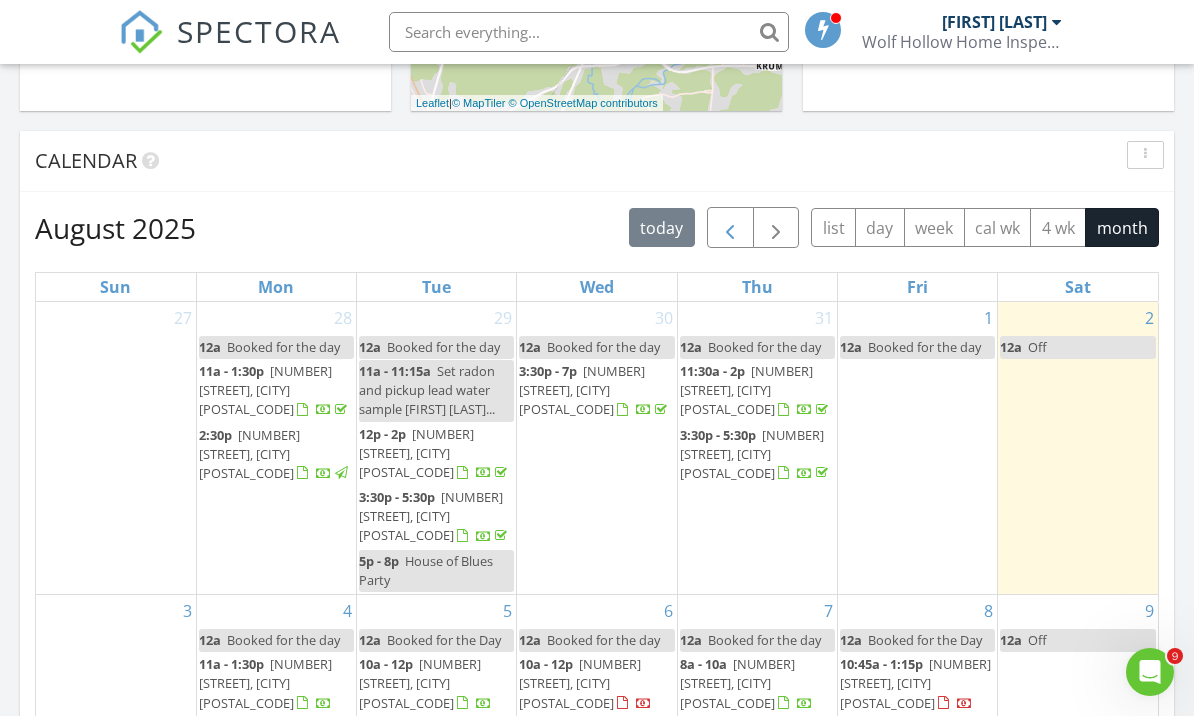 click at bounding box center [730, 227] 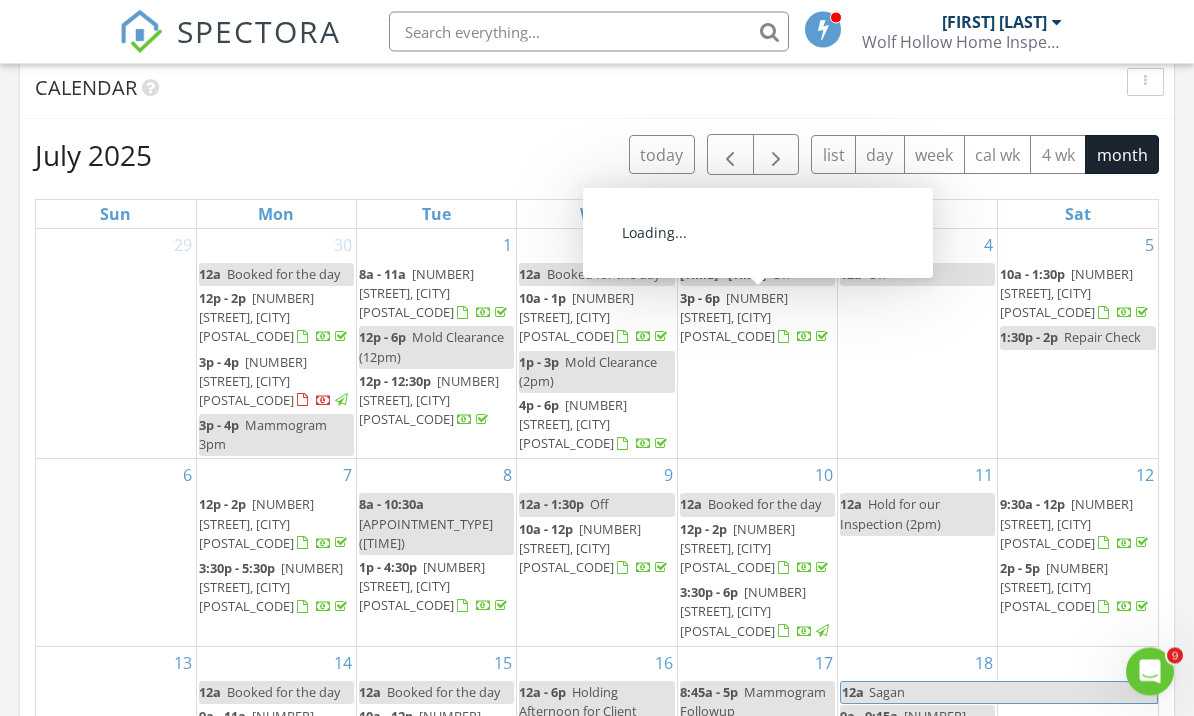 scroll, scrollTop: 842, scrollLeft: 0, axis: vertical 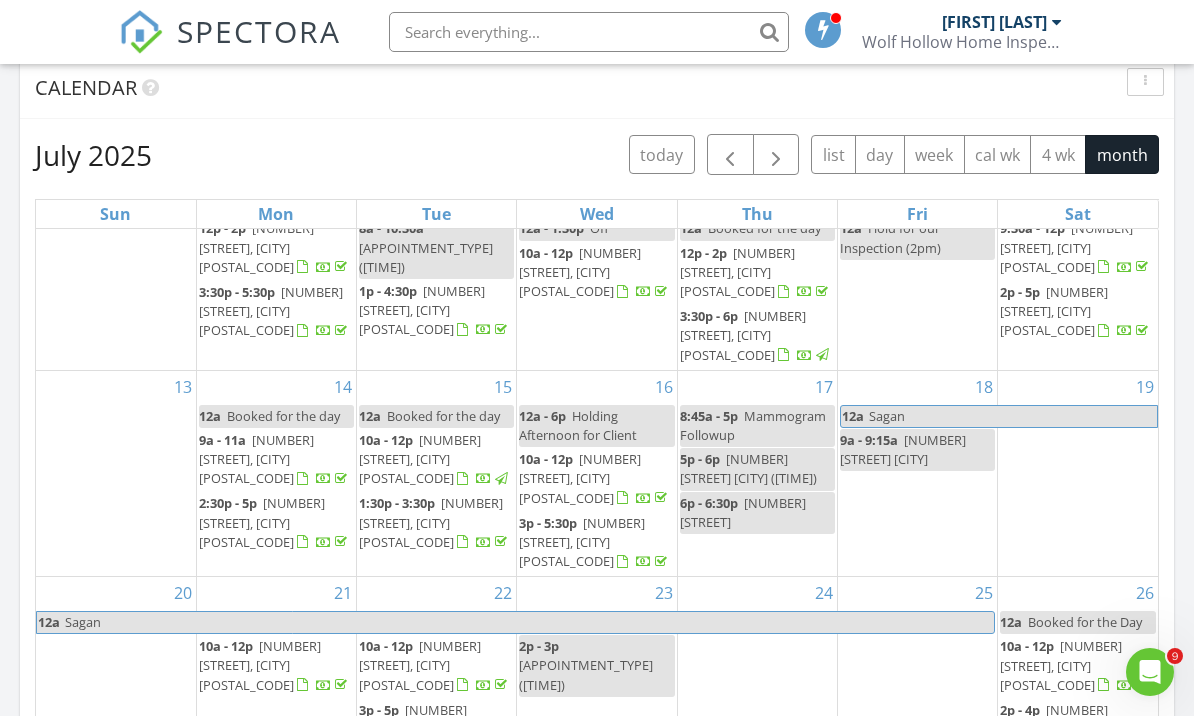click on "20
12a
Sagan" at bounding box center (116, 670) 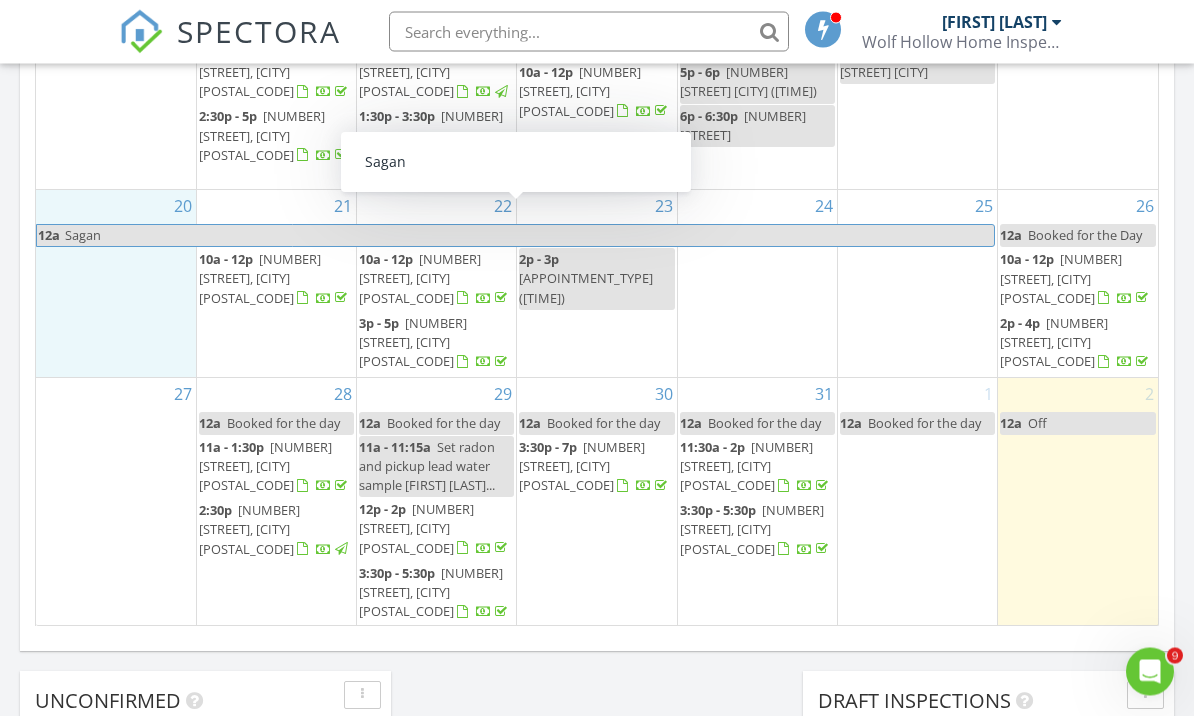 scroll, scrollTop: 1233, scrollLeft: 0, axis: vertical 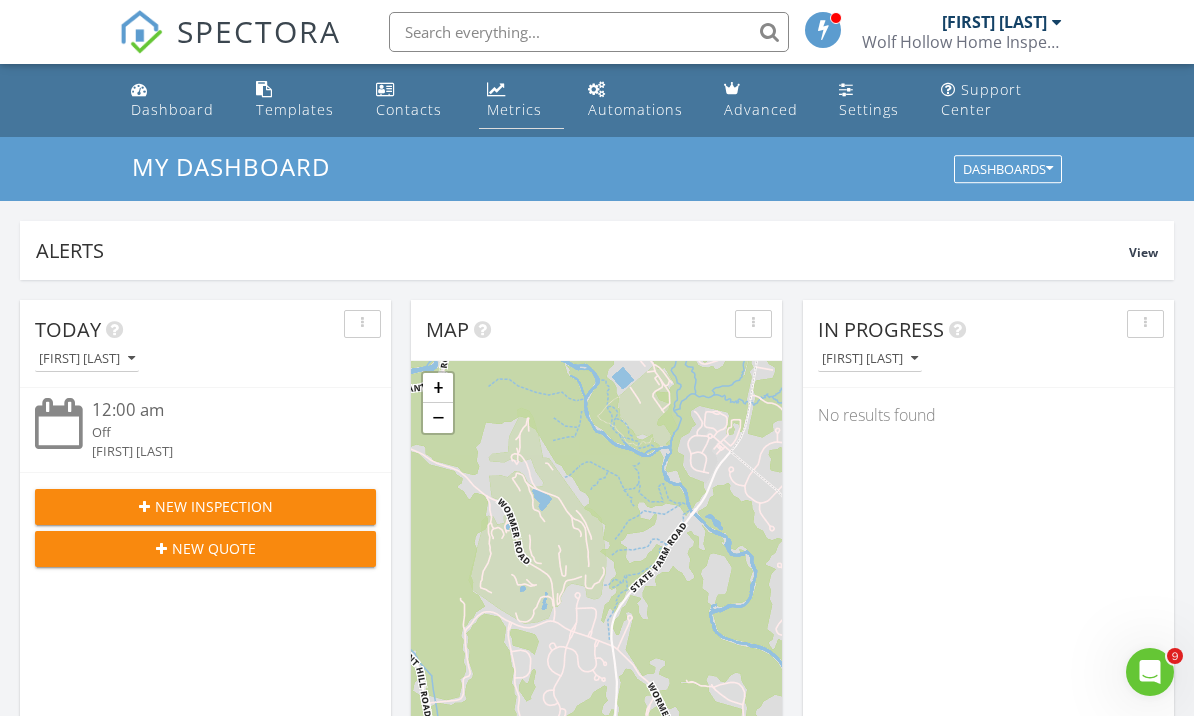 click on "Metrics" at bounding box center (514, 109) 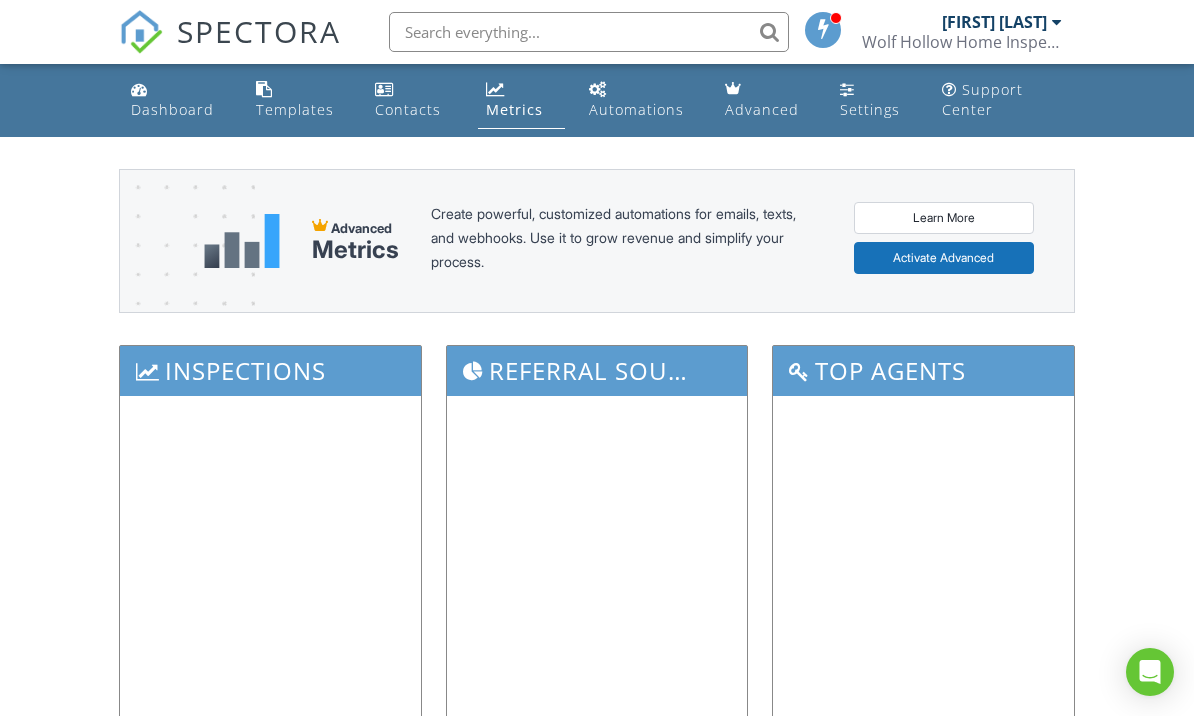 scroll, scrollTop: 0, scrollLeft: 0, axis: both 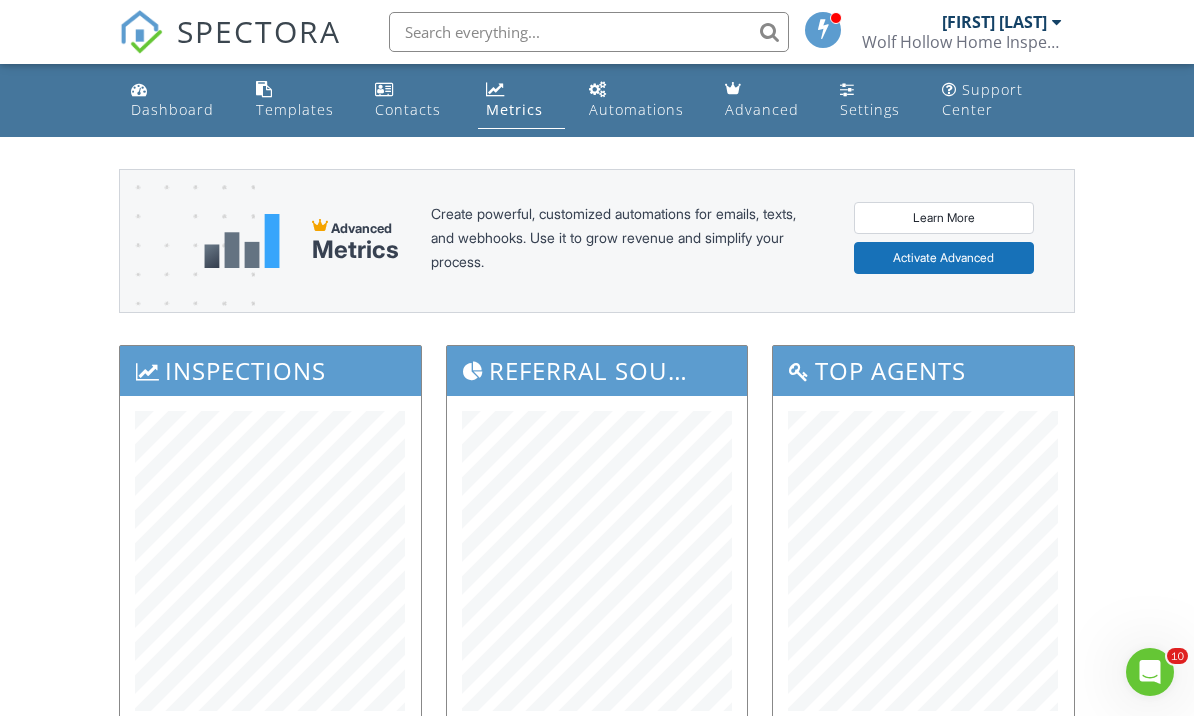 click on "Dashboard" at bounding box center (177, 100) 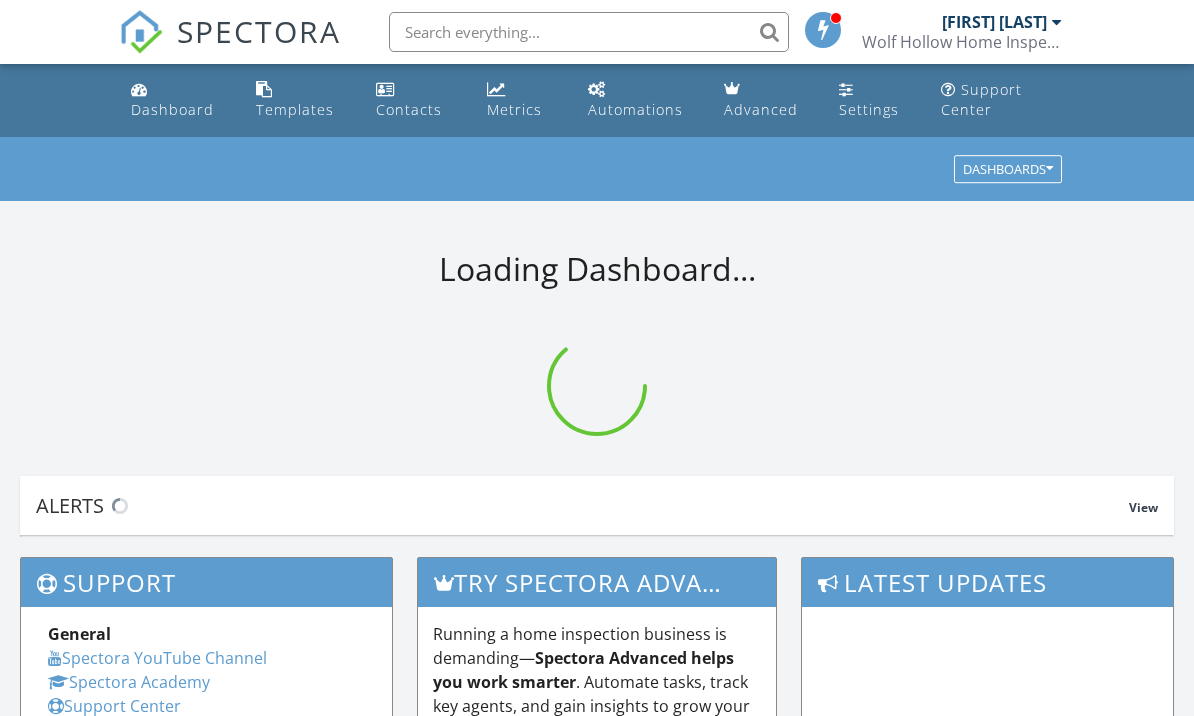 scroll, scrollTop: 0, scrollLeft: 0, axis: both 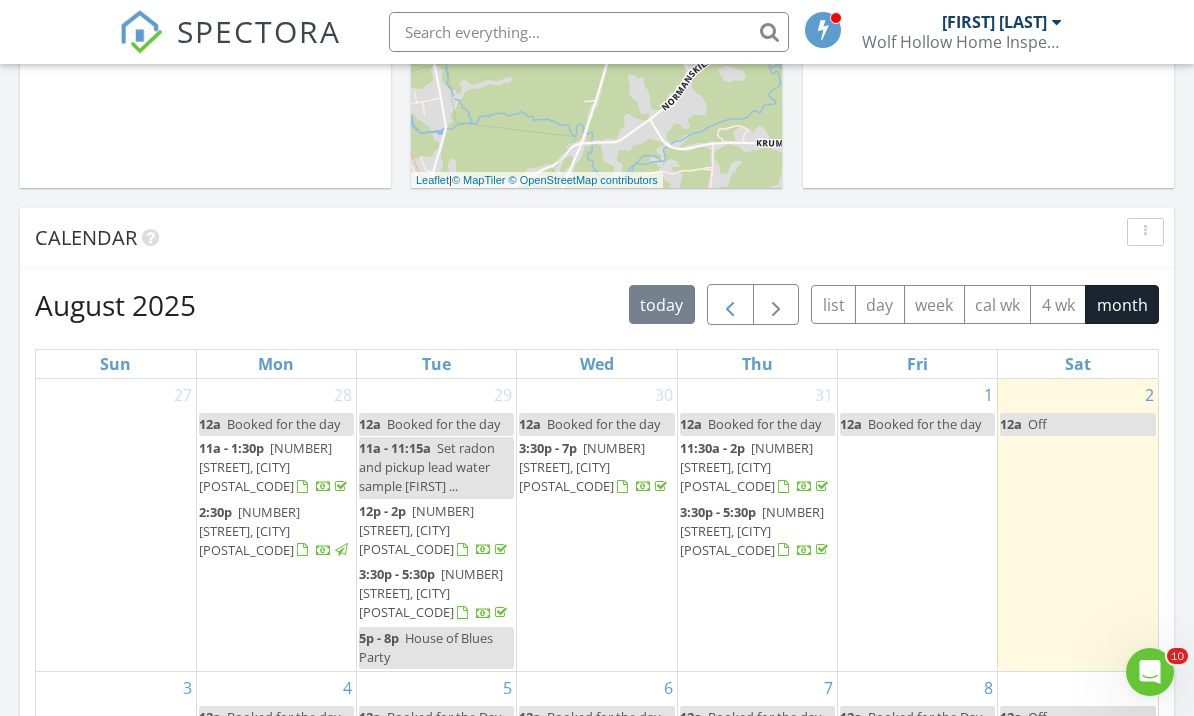 click at bounding box center [730, 305] 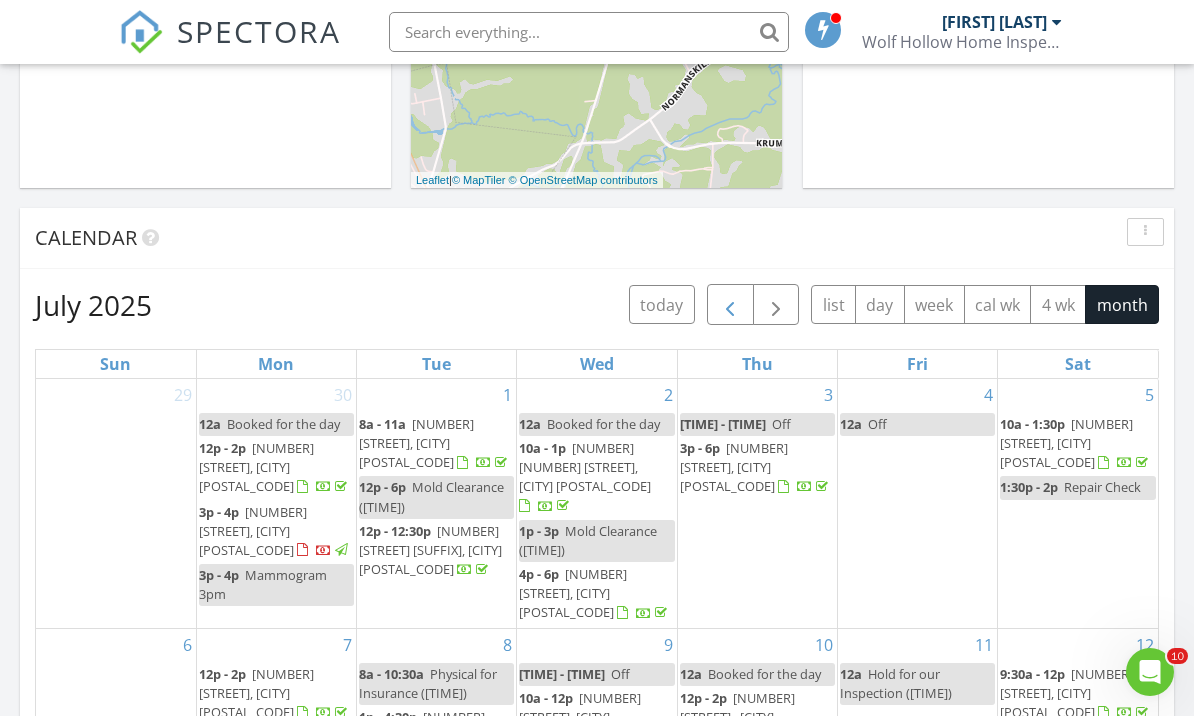 click at bounding box center (730, 305) 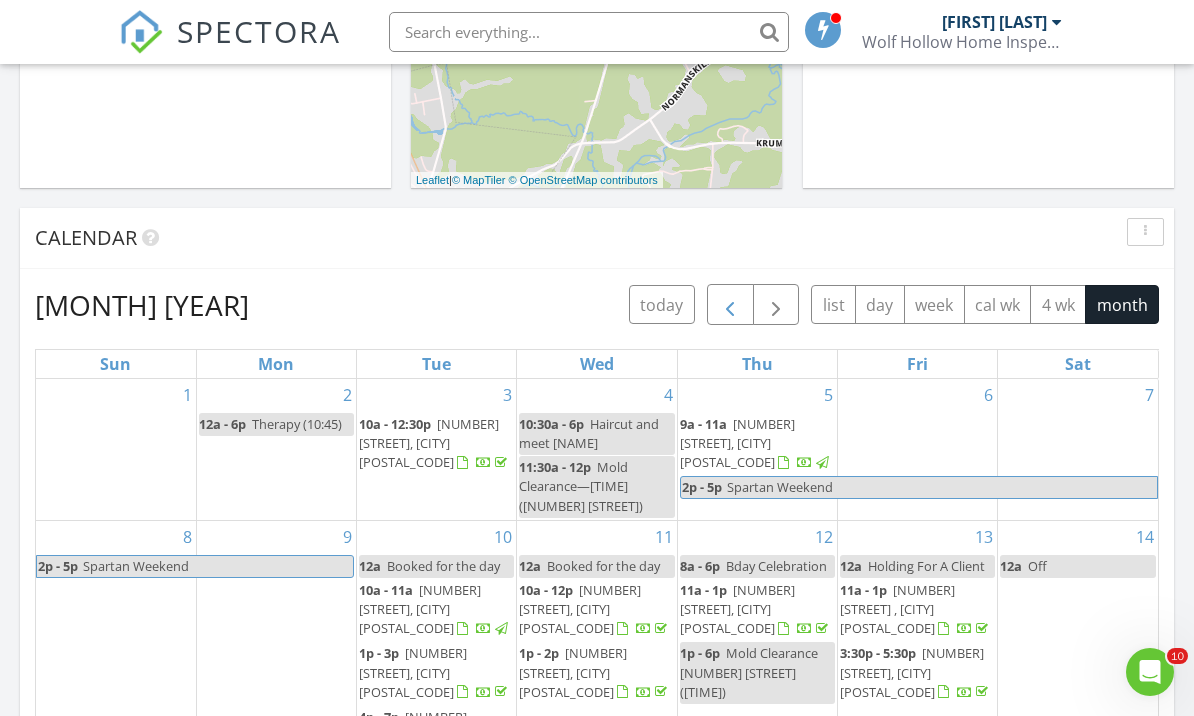 click at bounding box center (730, 305) 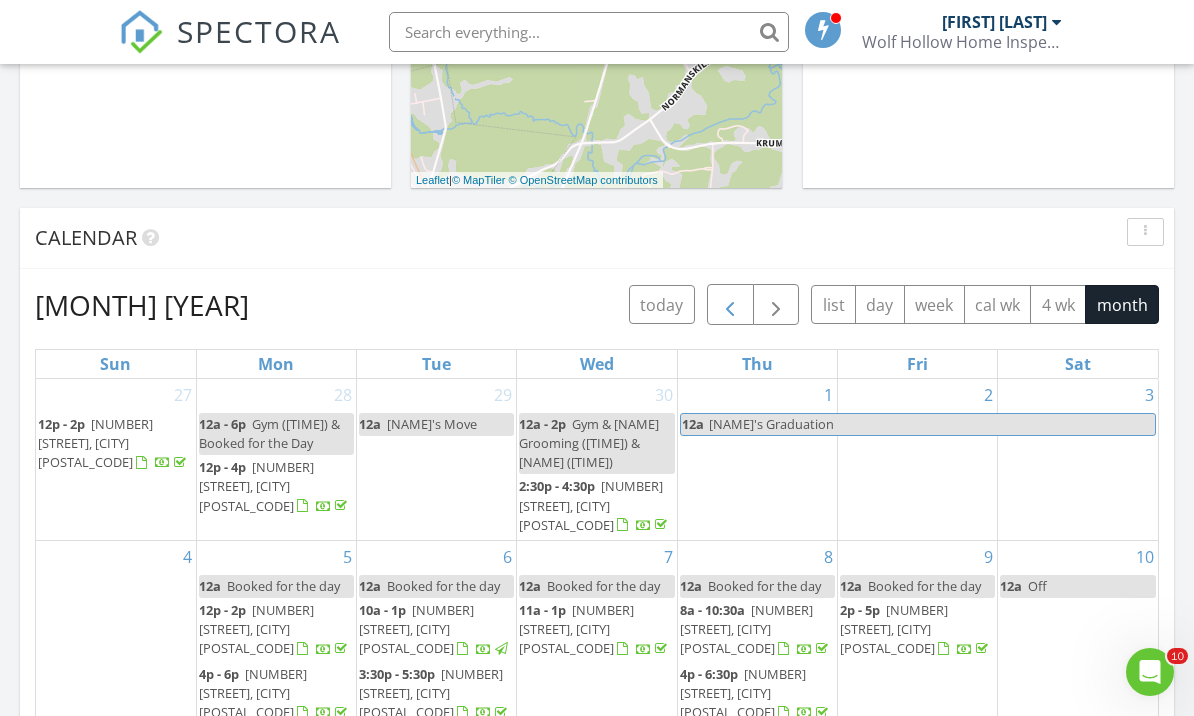 click at bounding box center (730, 305) 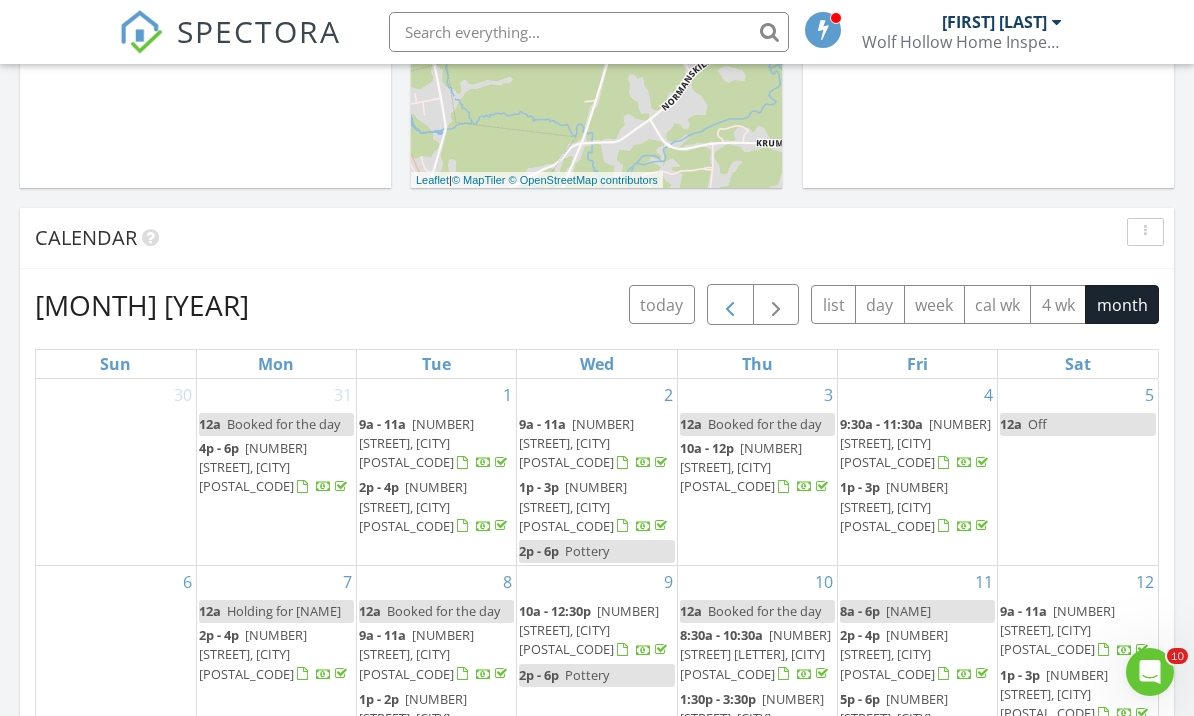 click at bounding box center (730, 305) 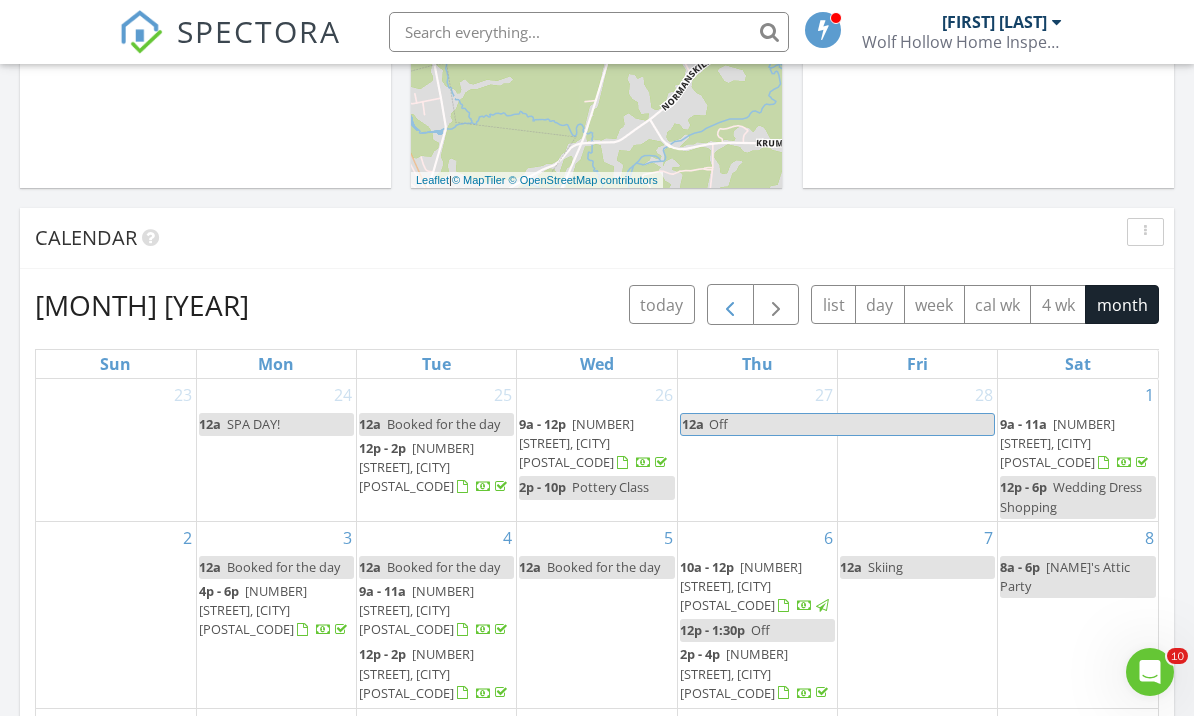 click at bounding box center (730, 305) 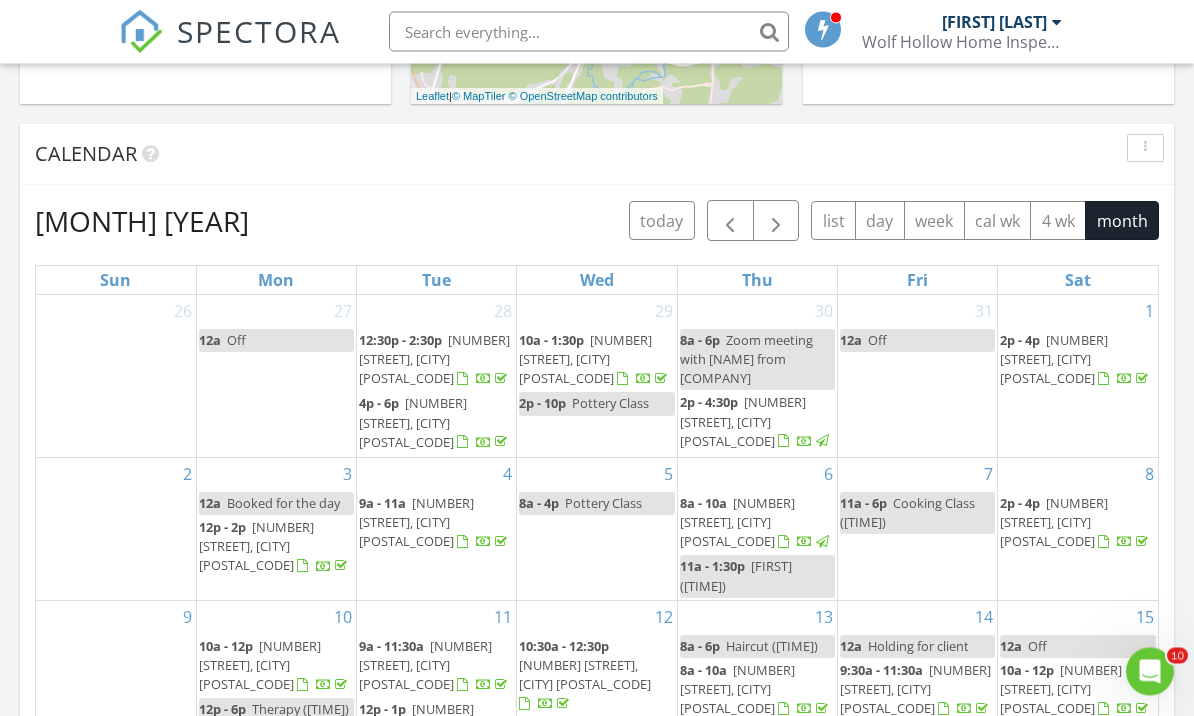 scroll, scrollTop: 786, scrollLeft: 0, axis: vertical 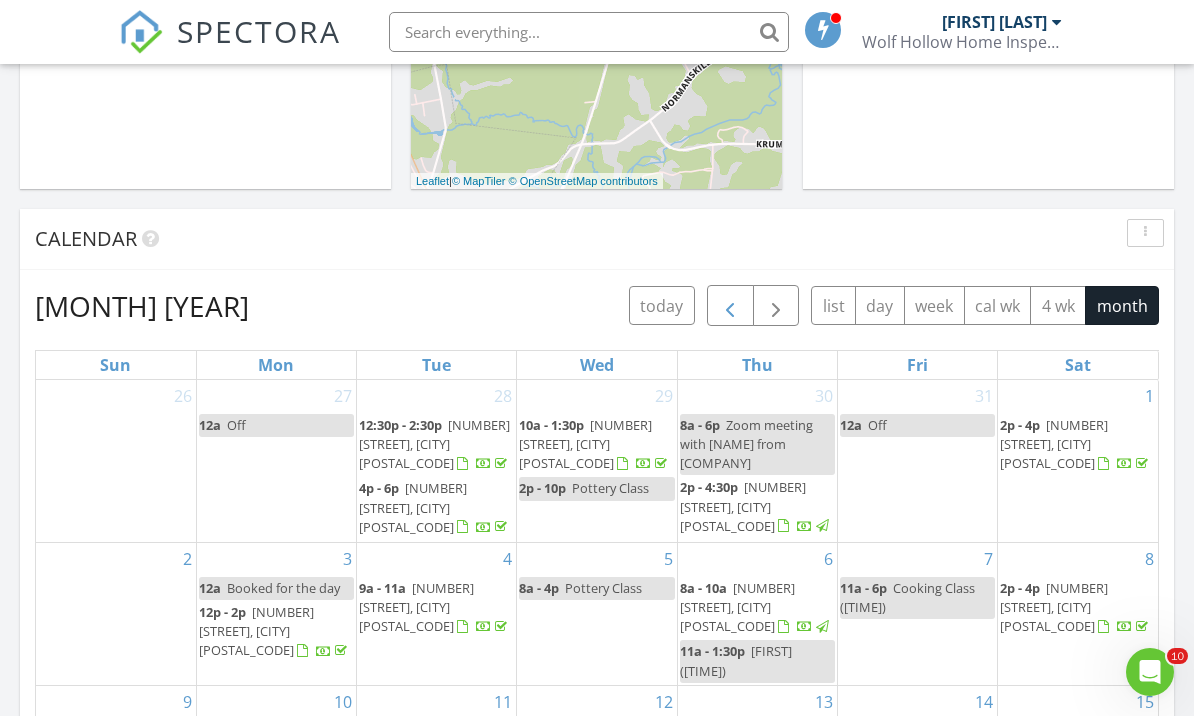 click at bounding box center (730, 306) 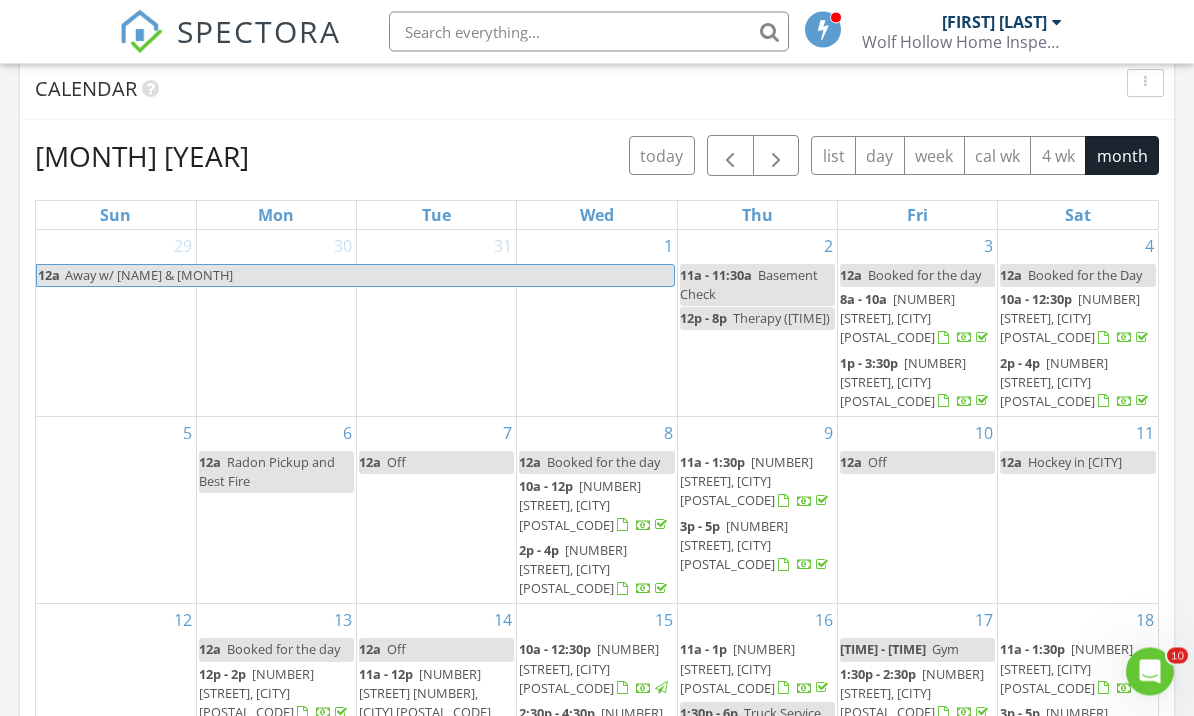 scroll, scrollTop: 841, scrollLeft: 0, axis: vertical 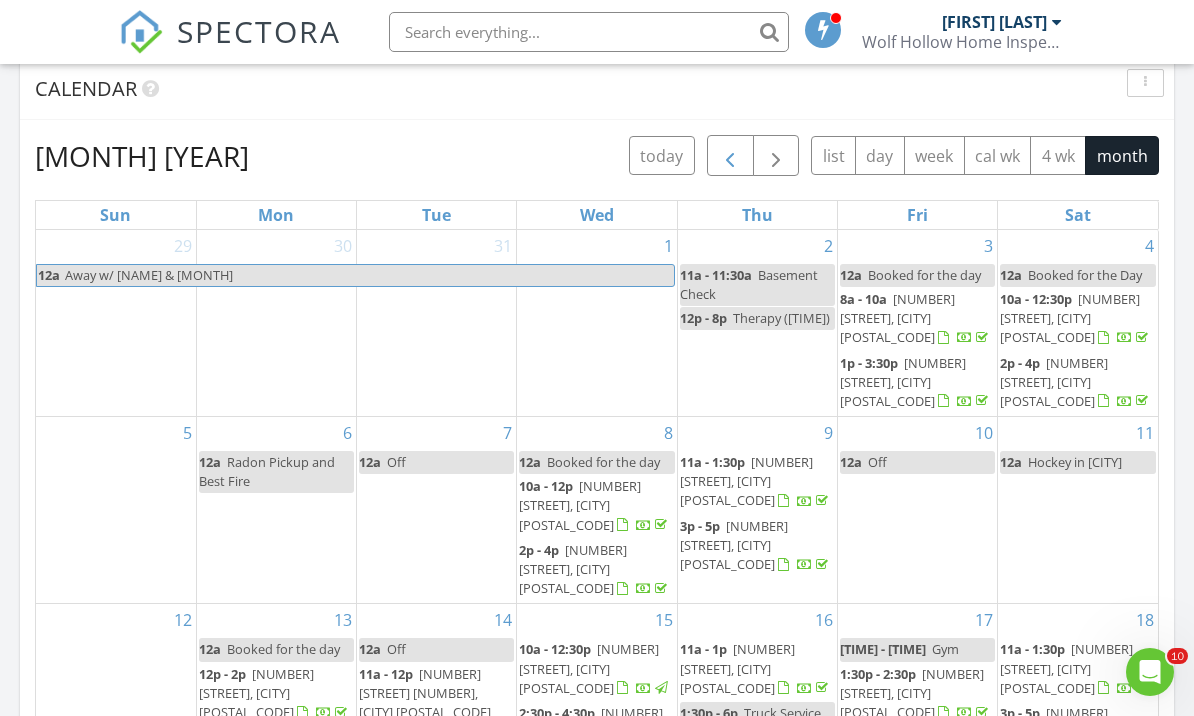 click at bounding box center [730, 156] 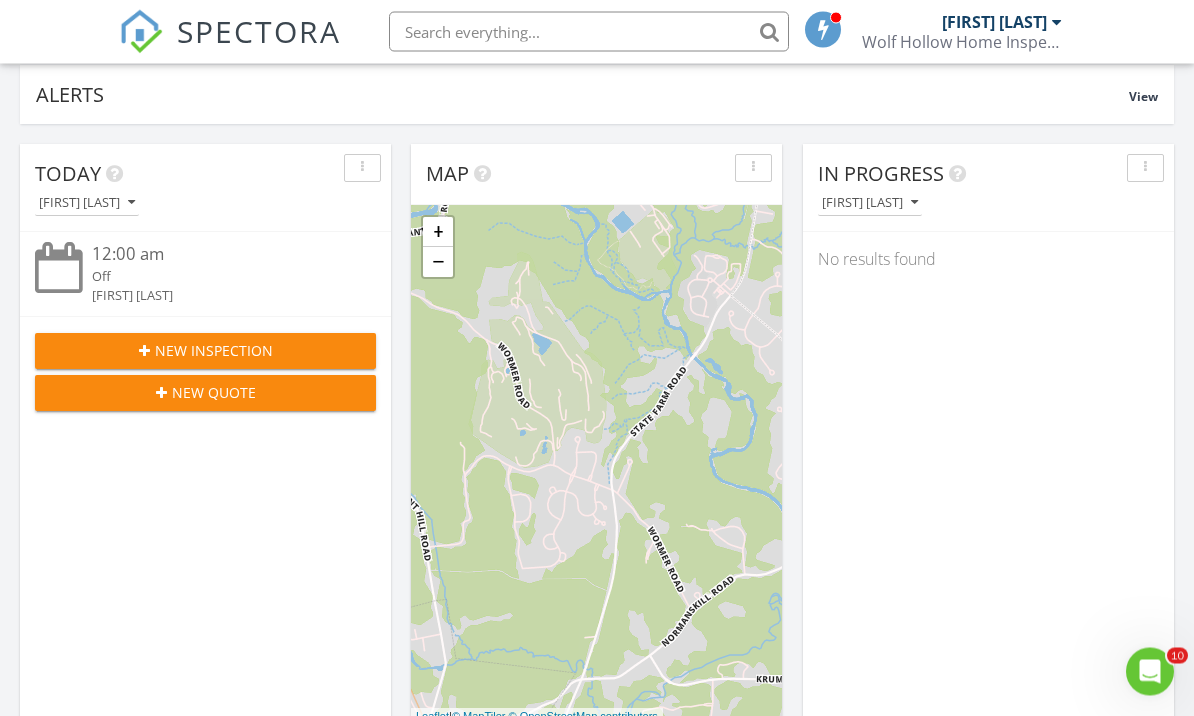 scroll, scrollTop: 0, scrollLeft: 0, axis: both 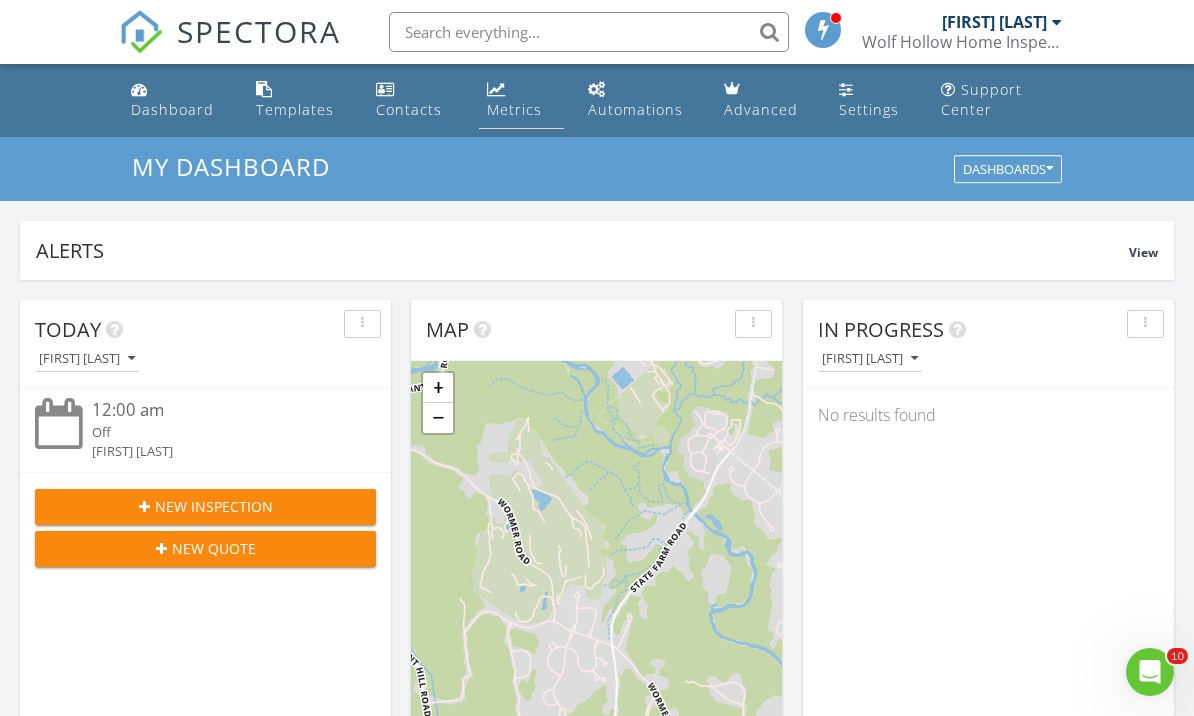 click on "Metrics" at bounding box center [514, 109] 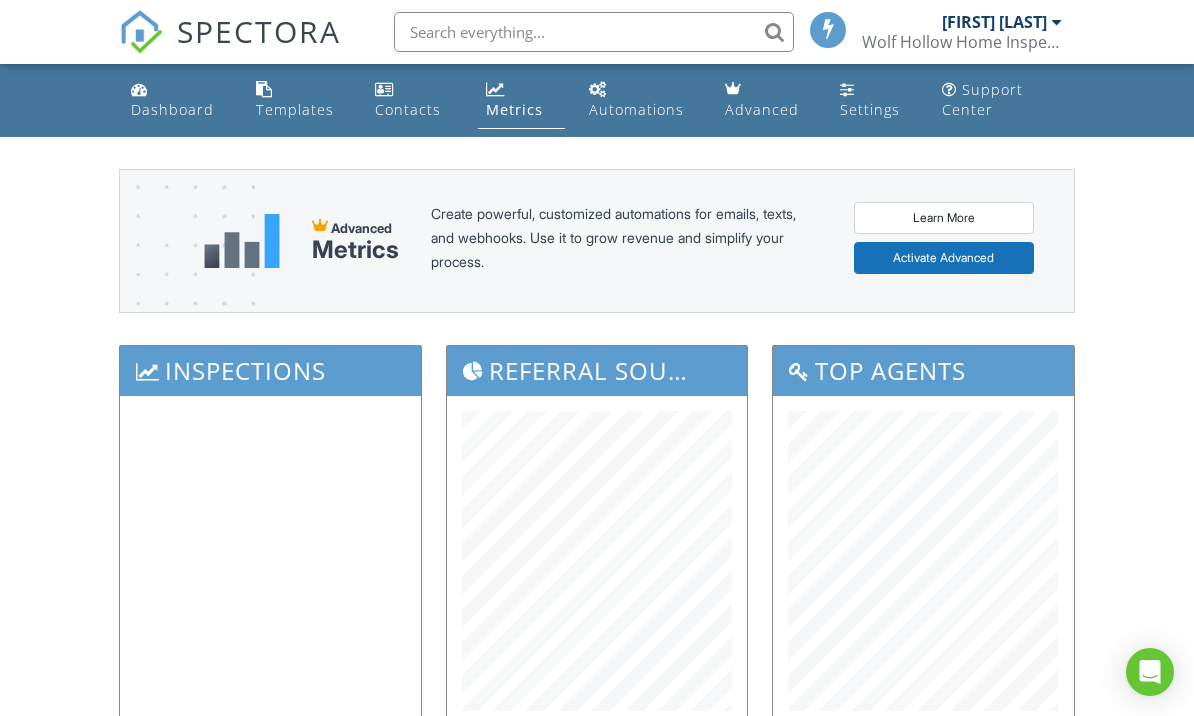 scroll, scrollTop: 0, scrollLeft: 0, axis: both 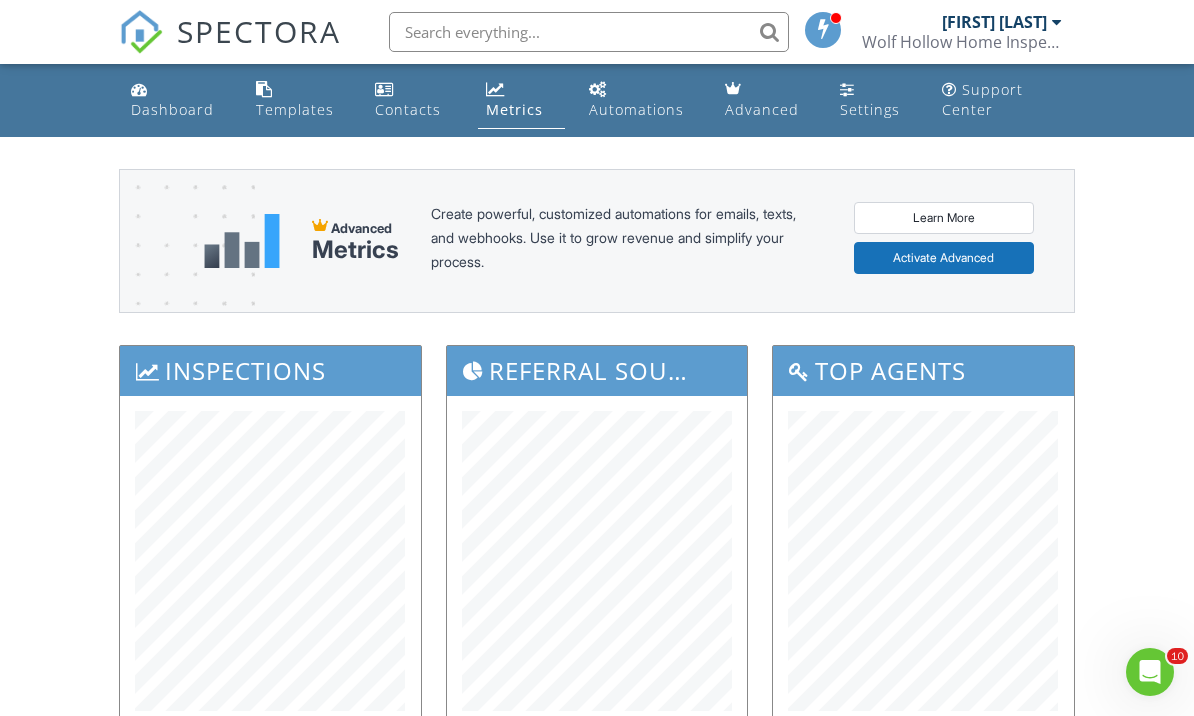 click on "Dashboard" at bounding box center (177, 100) 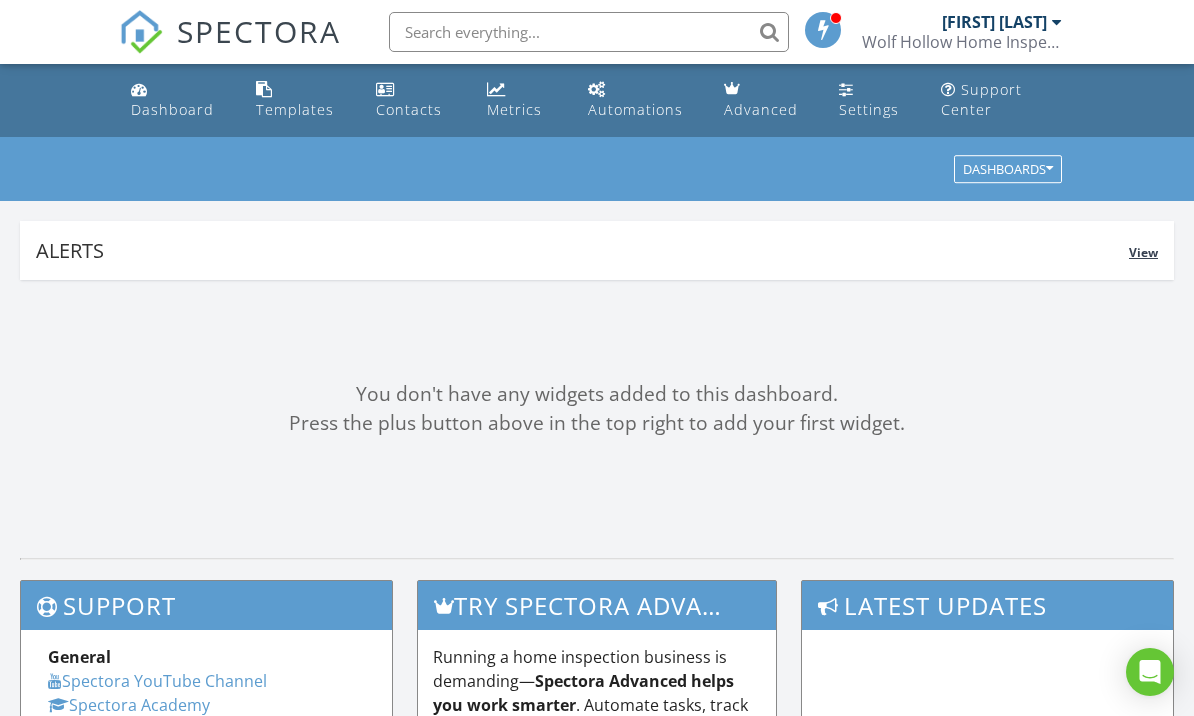 scroll, scrollTop: 0, scrollLeft: 0, axis: both 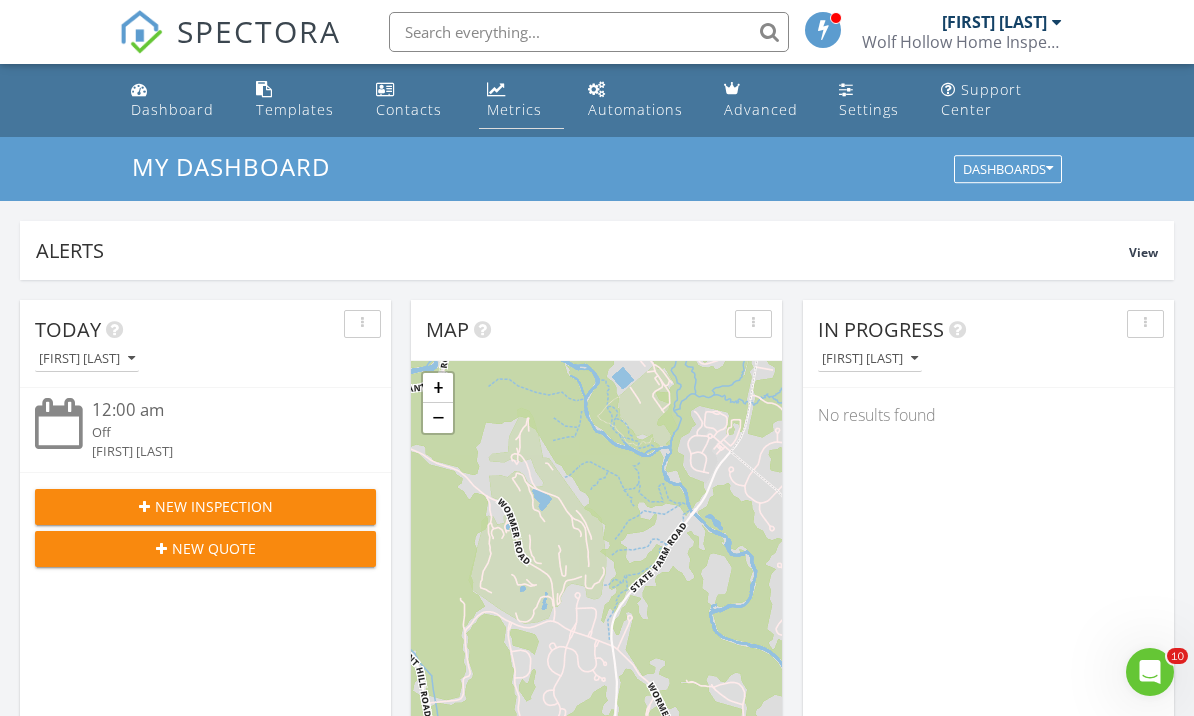 click on "Metrics" at bounding box center (521, 100) 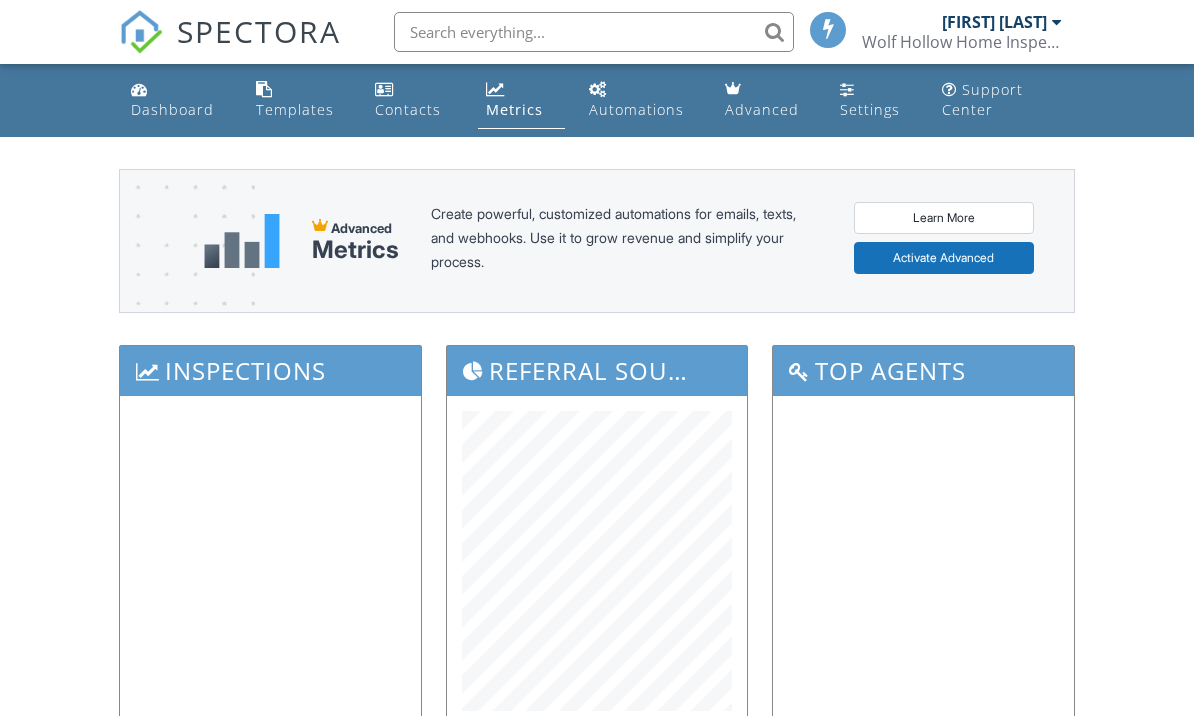 scroll, scrollTop: 0, scrollLeft: 0, axis: both 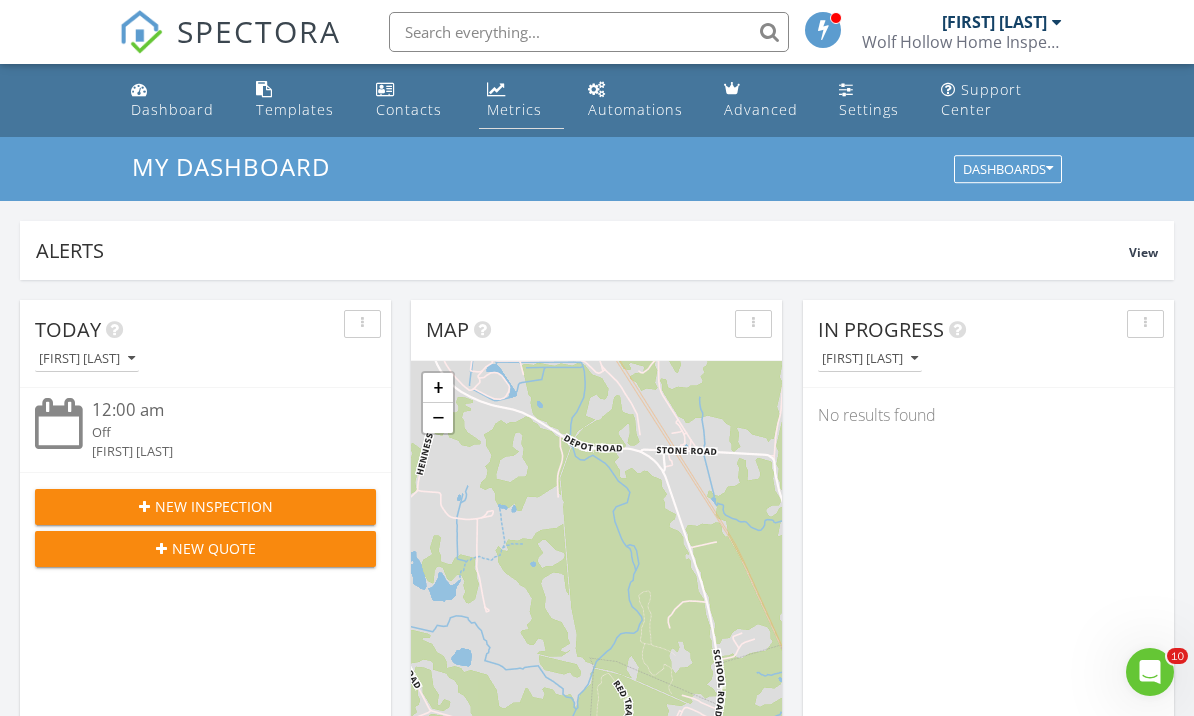 click on "Metrics" at bounding box center (514, 109) 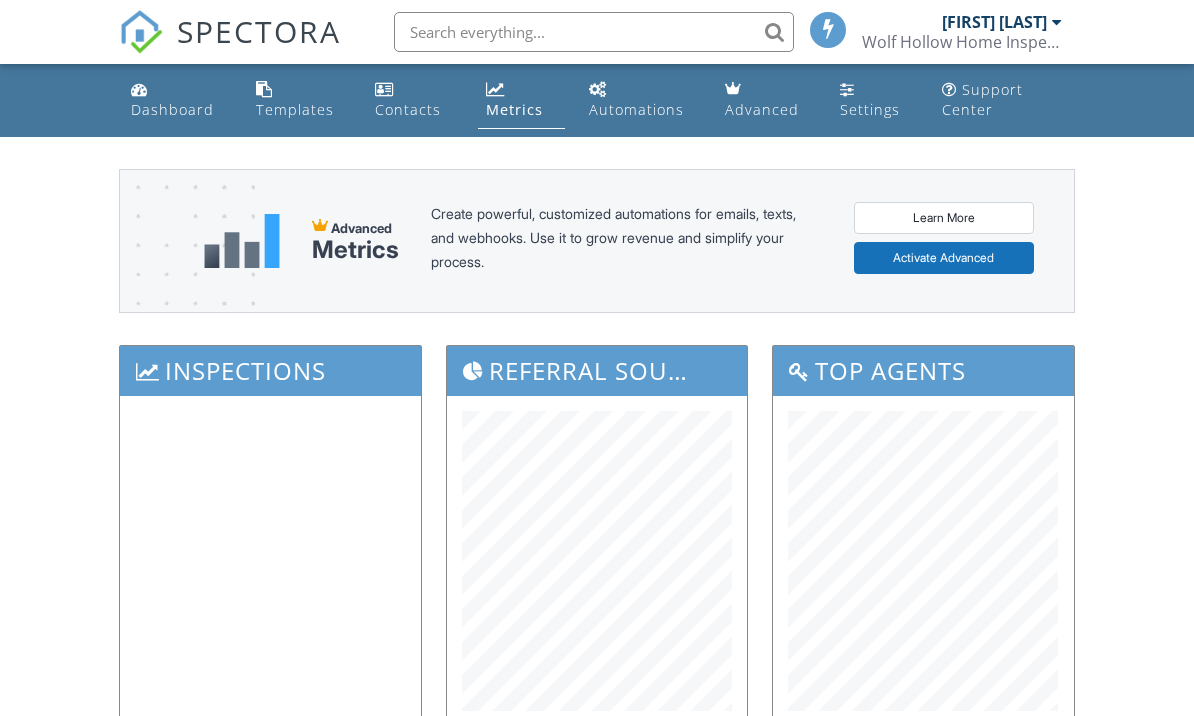 scroll, scrollTop: 0, scrollLeft: 0, axis: both 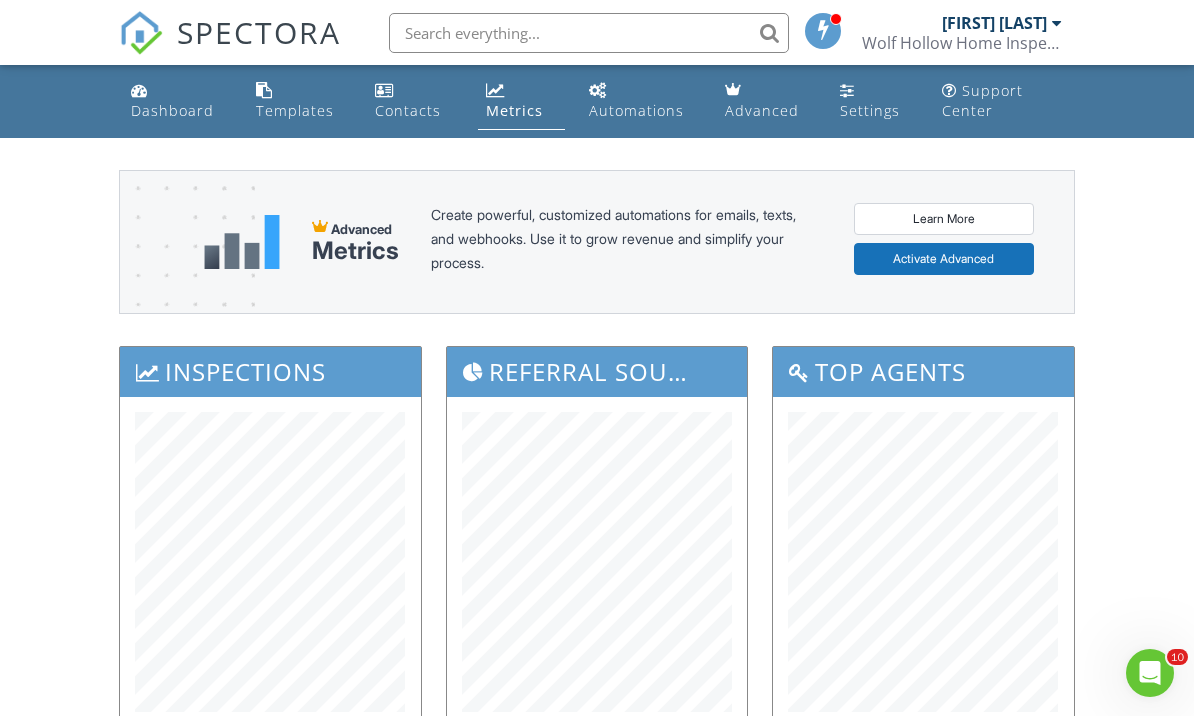 click on "Dashboard" at bounding box center (172, 109) 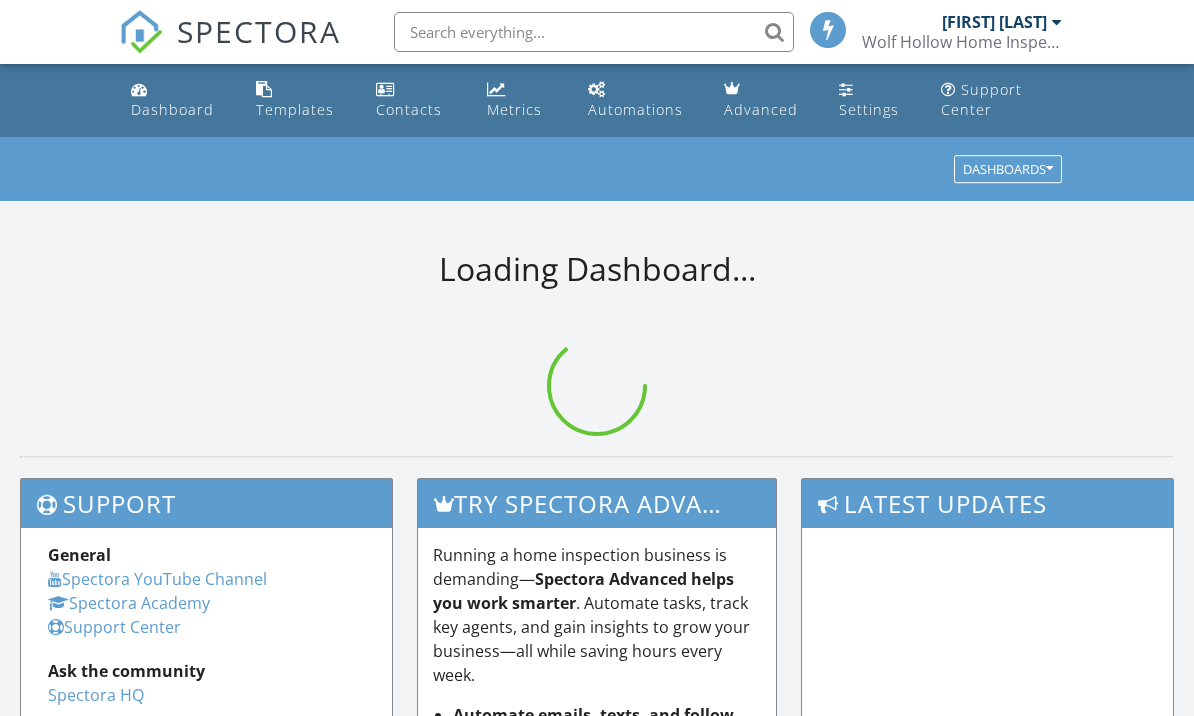 scroll, scrollTop: 0, scrollLeft: 0, axis: both 